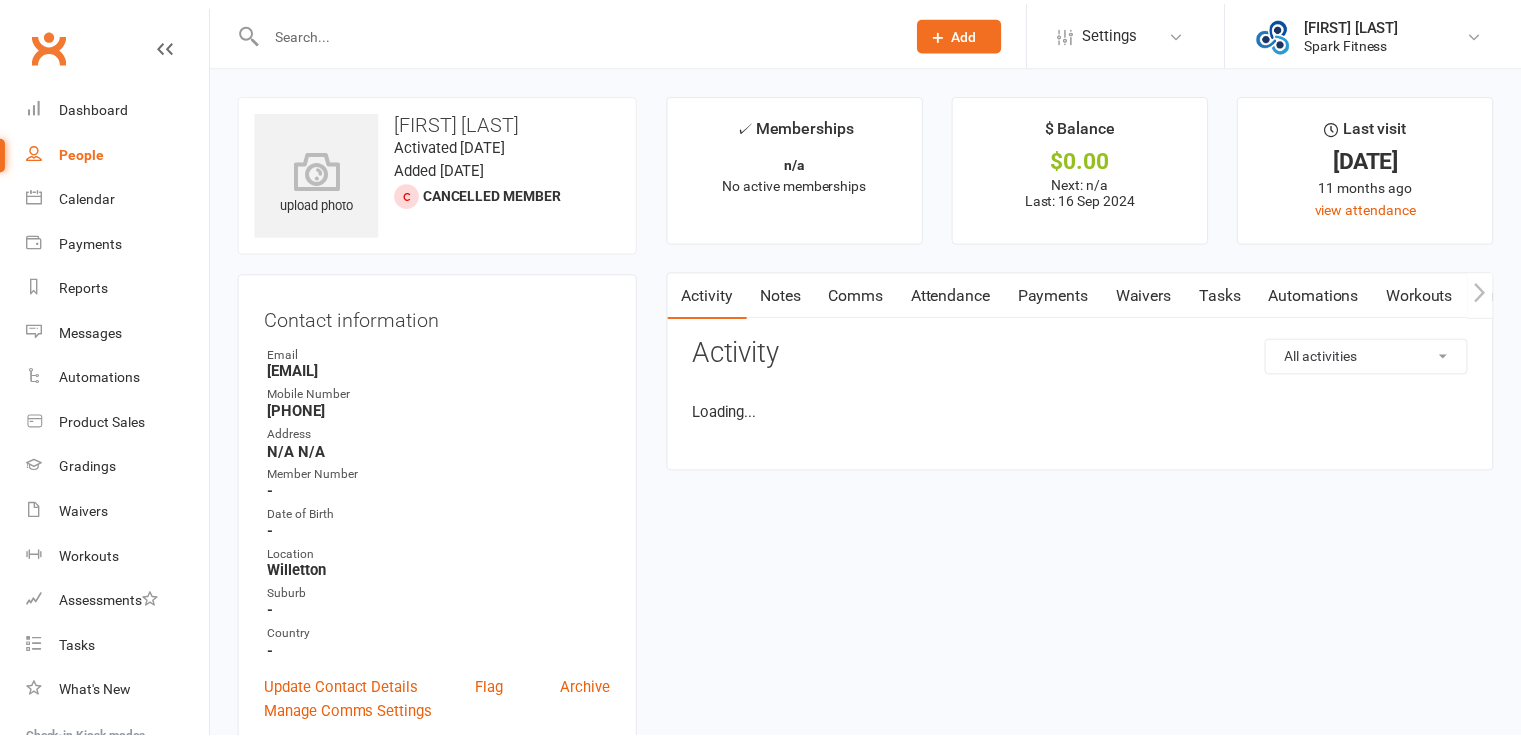 scroll, scrollTop: 0, scrollLeft: 0, axis: both 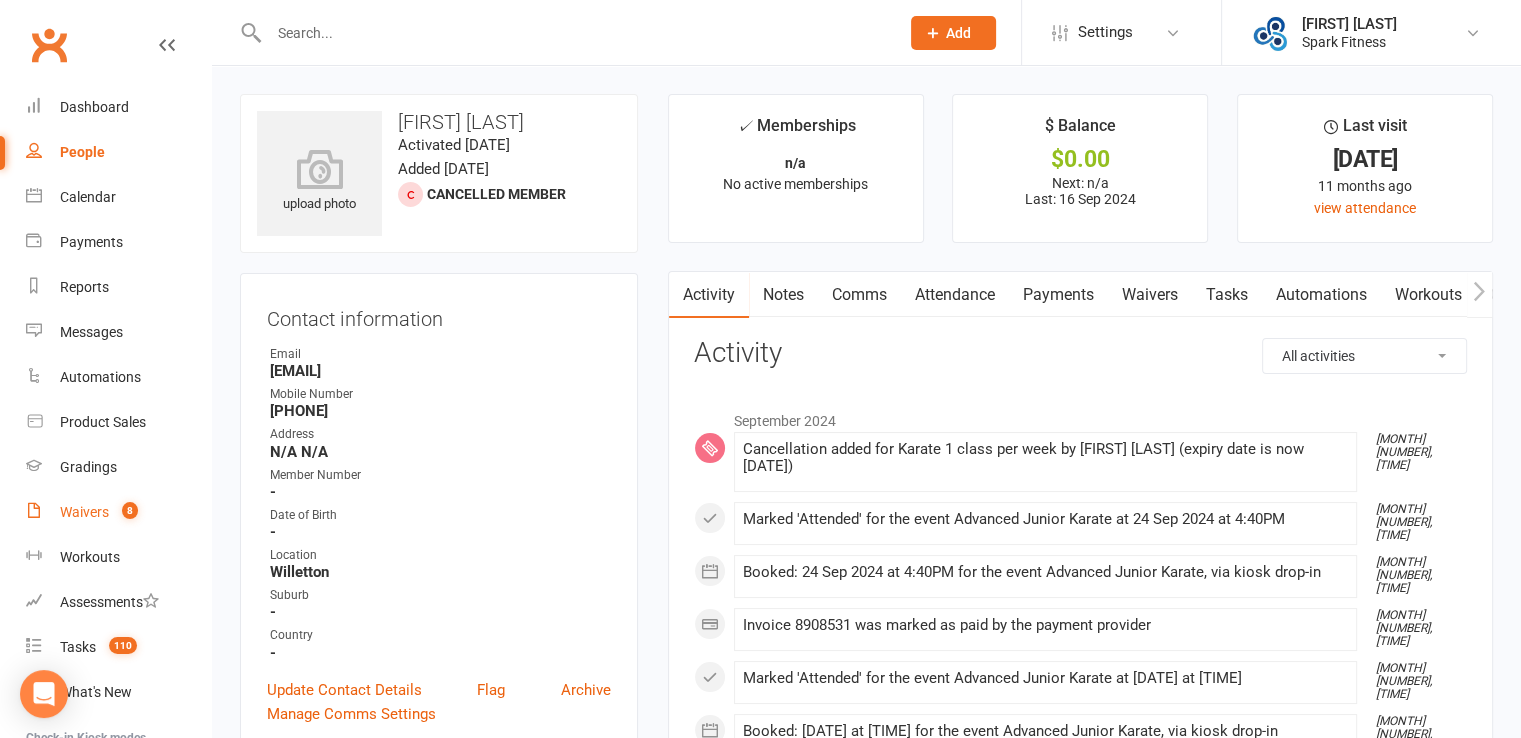 click on "8" at bounding box center (125, 512) 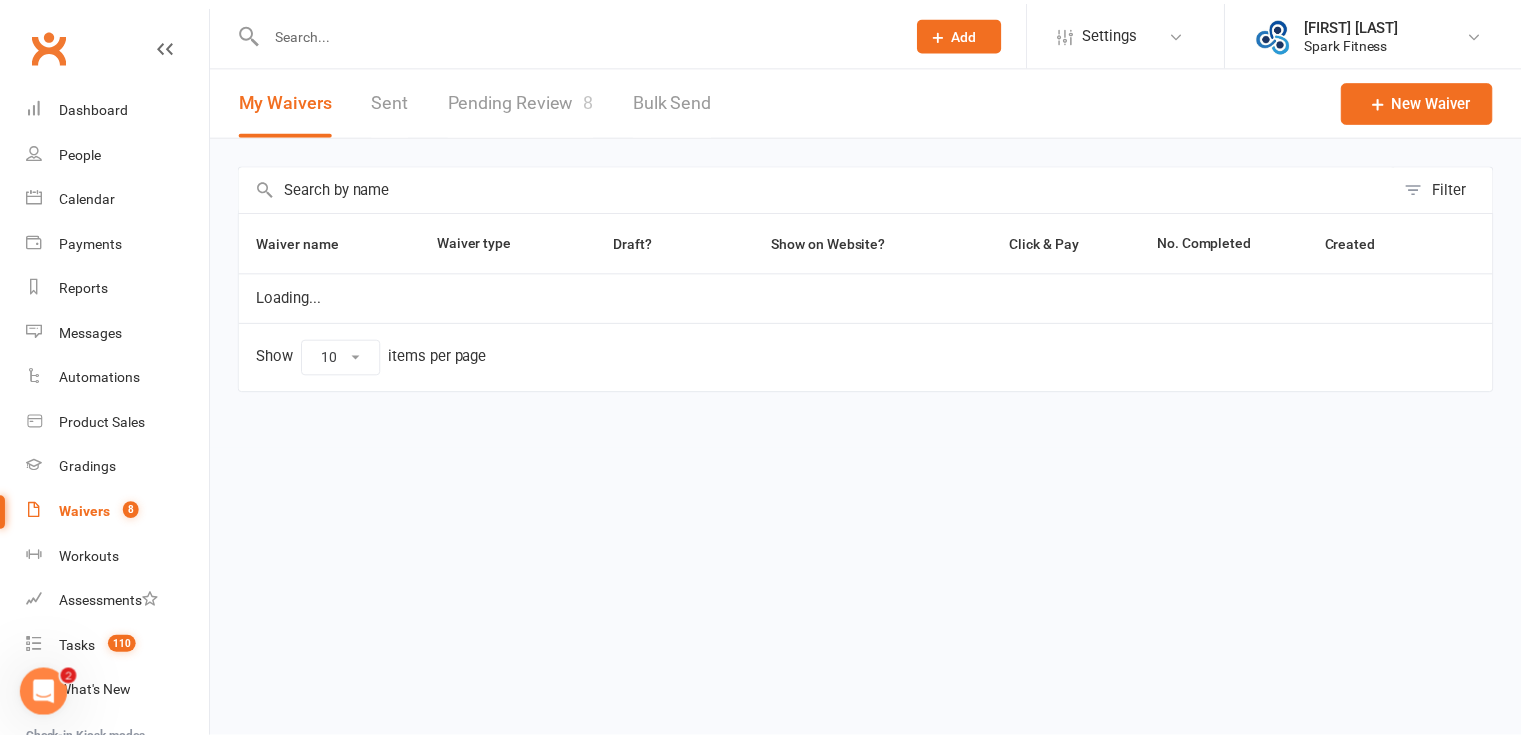 scroll, scrollTop: 0, scrollLeft: 0, axis: both 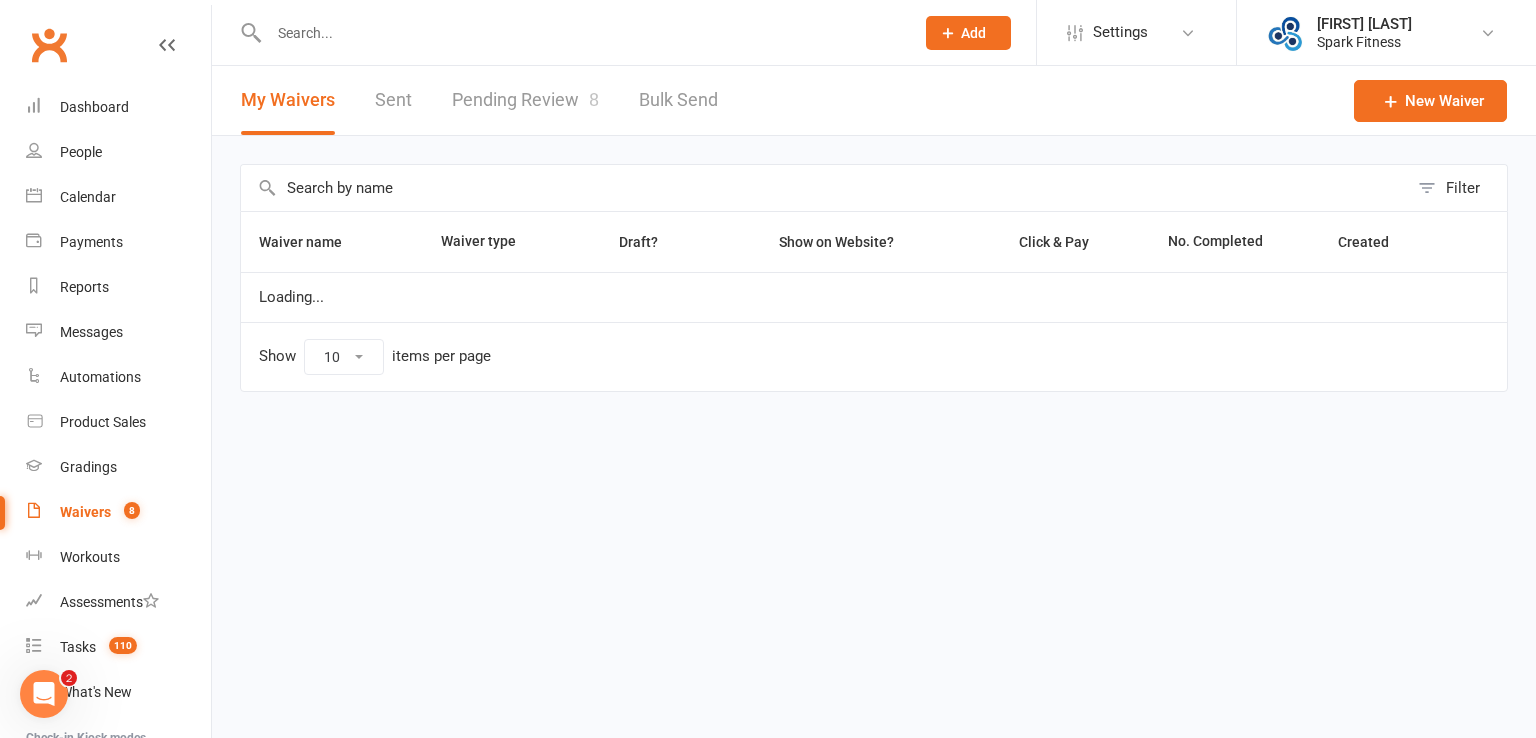 click on "Pending Review 8" at bounding box center (525, 100) 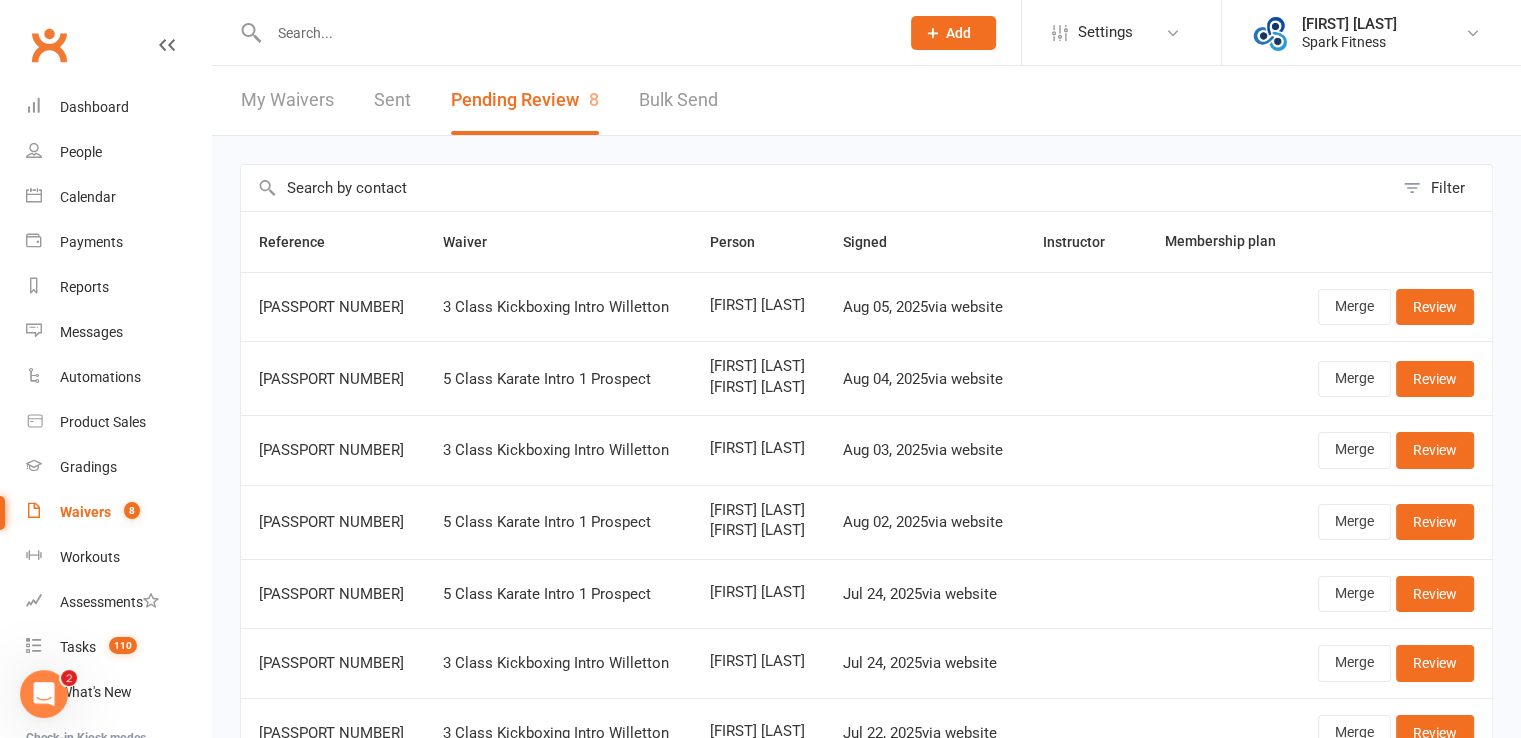 click at bounding box center (574, 33) 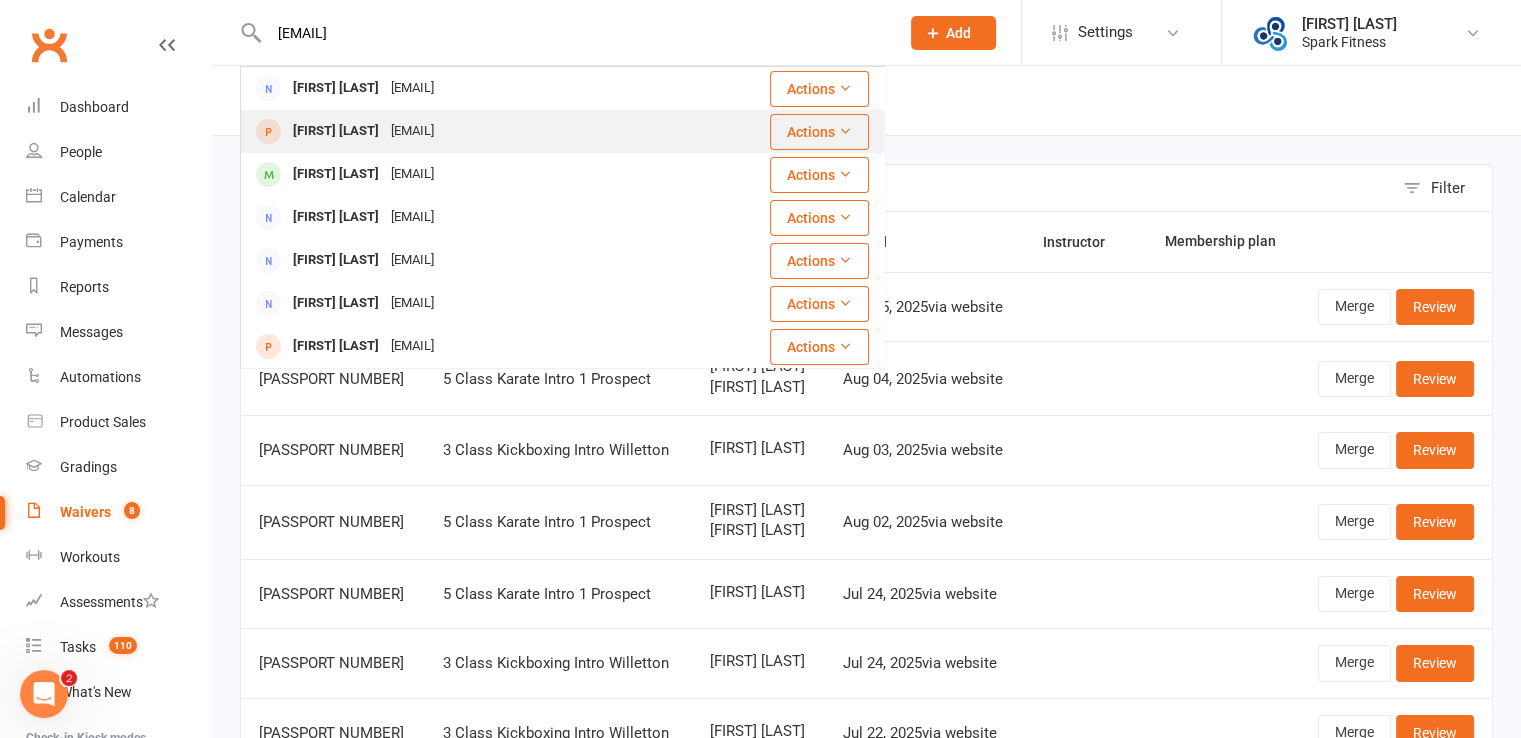 type on "[EMAIL]" 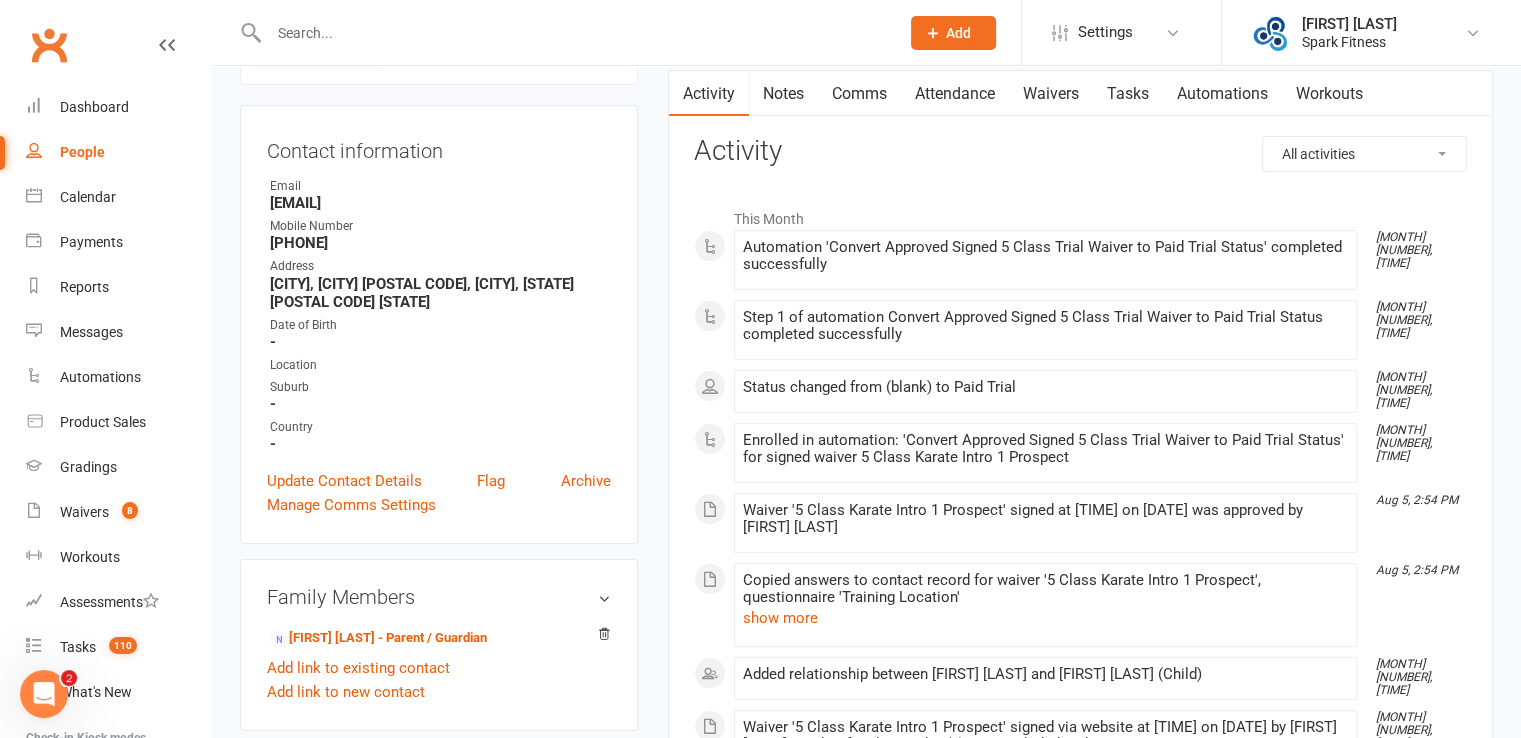 scroll, scrollTop: 0, scrollLeft: 0, axis: both 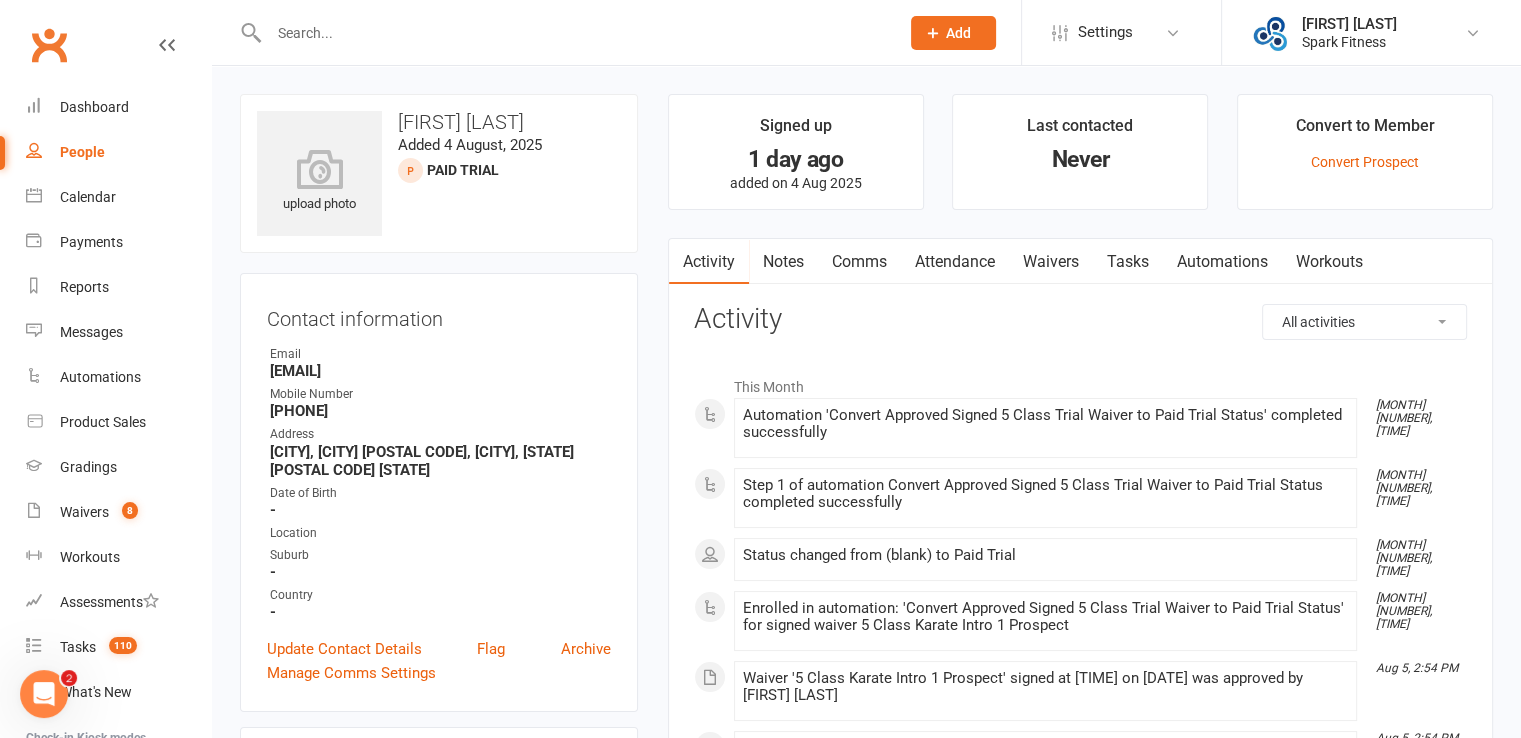 drag, startPoint x: 270, startPoint y: 369, endPoint x: 489, endPoint y: 367, distance: 219.00912 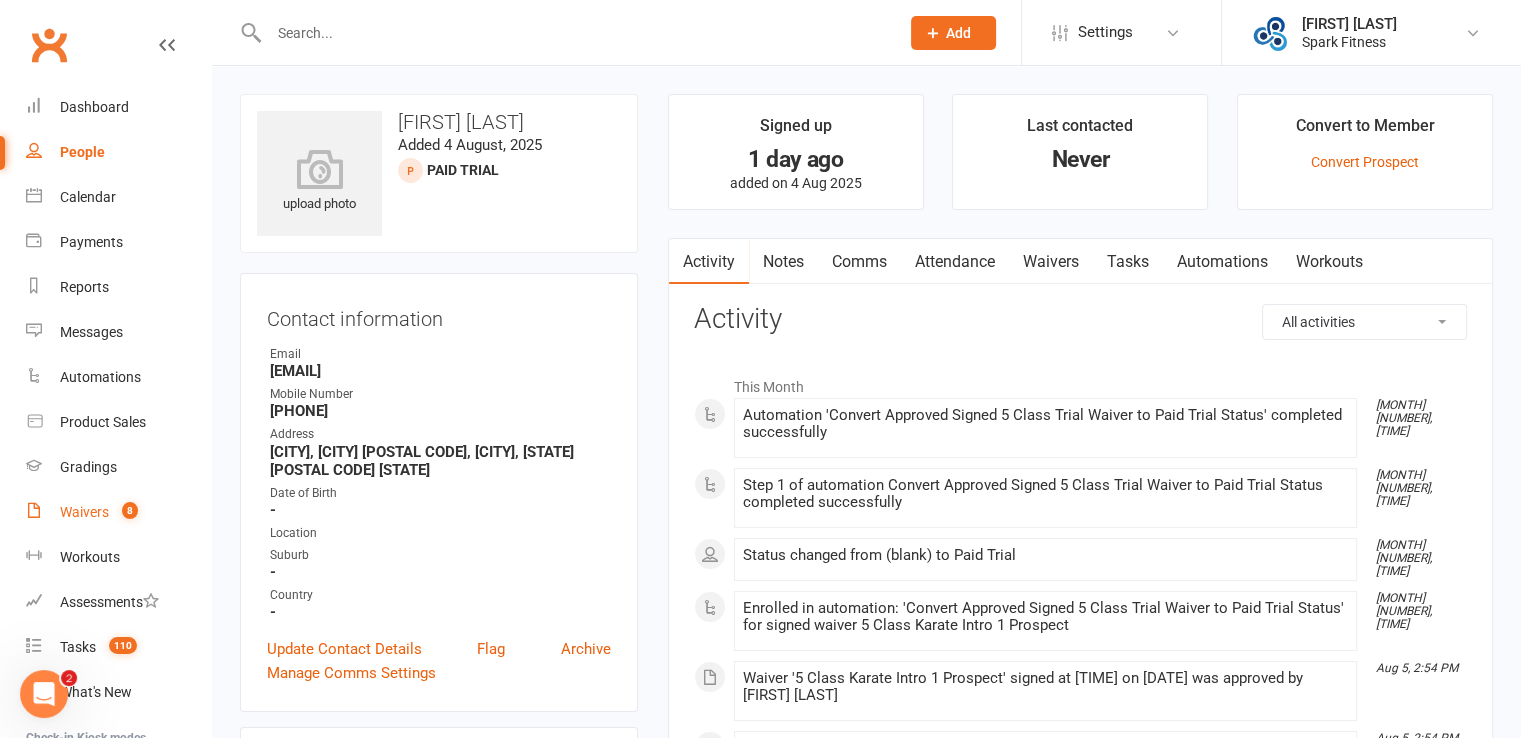 click on "Waivers   8" at bounding box center (118, 512) 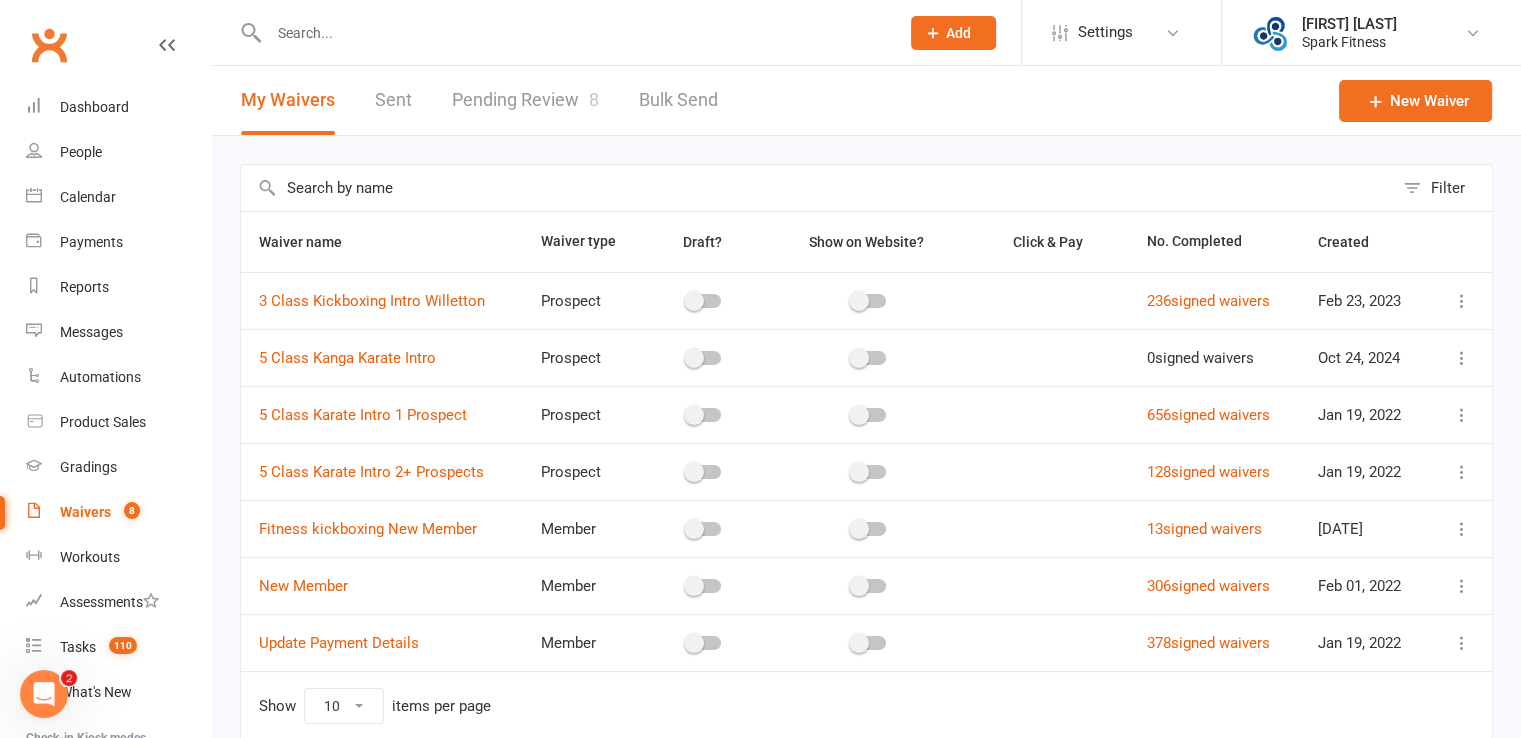click on "Pending Review 8" at bounding box center [525, 100] 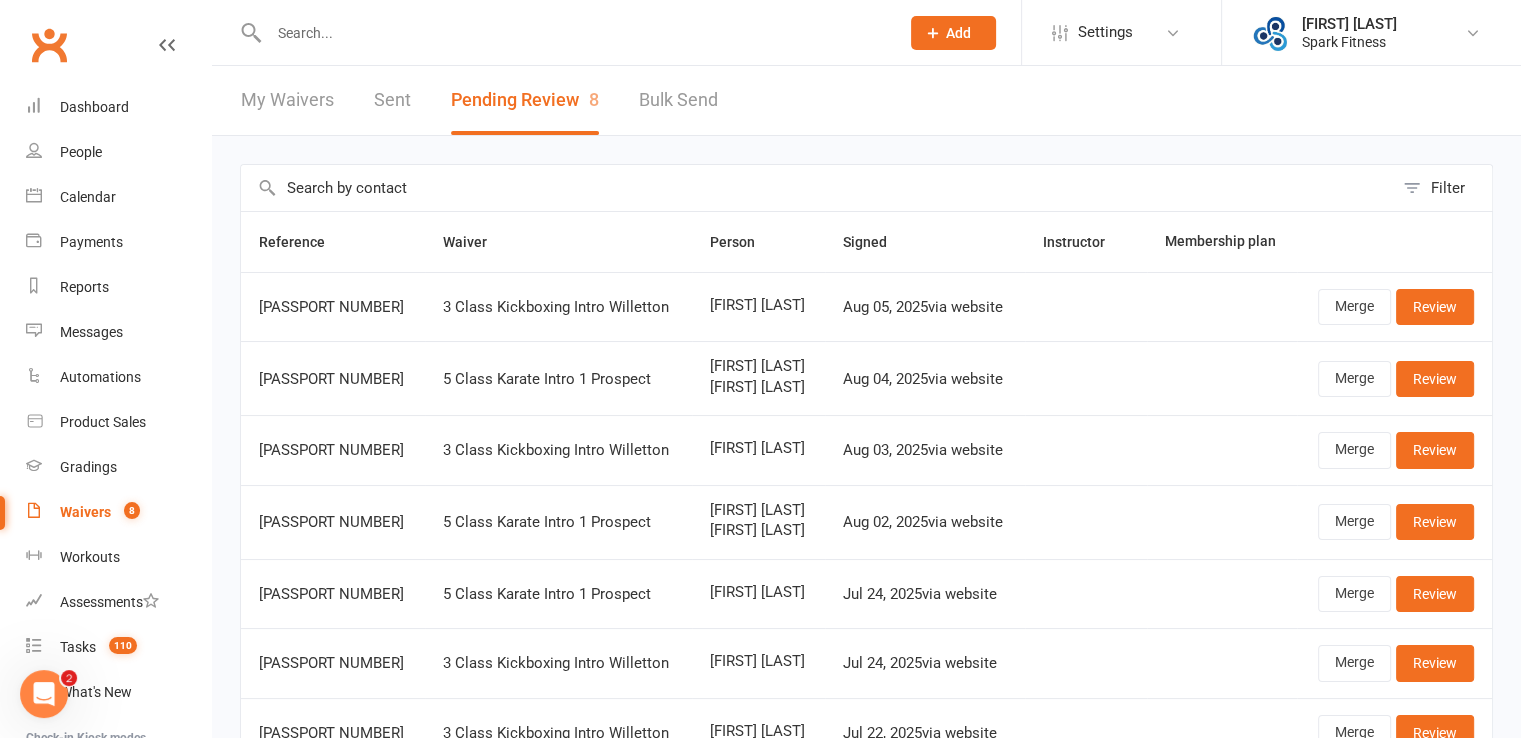 click at bounding box center (574, 33) 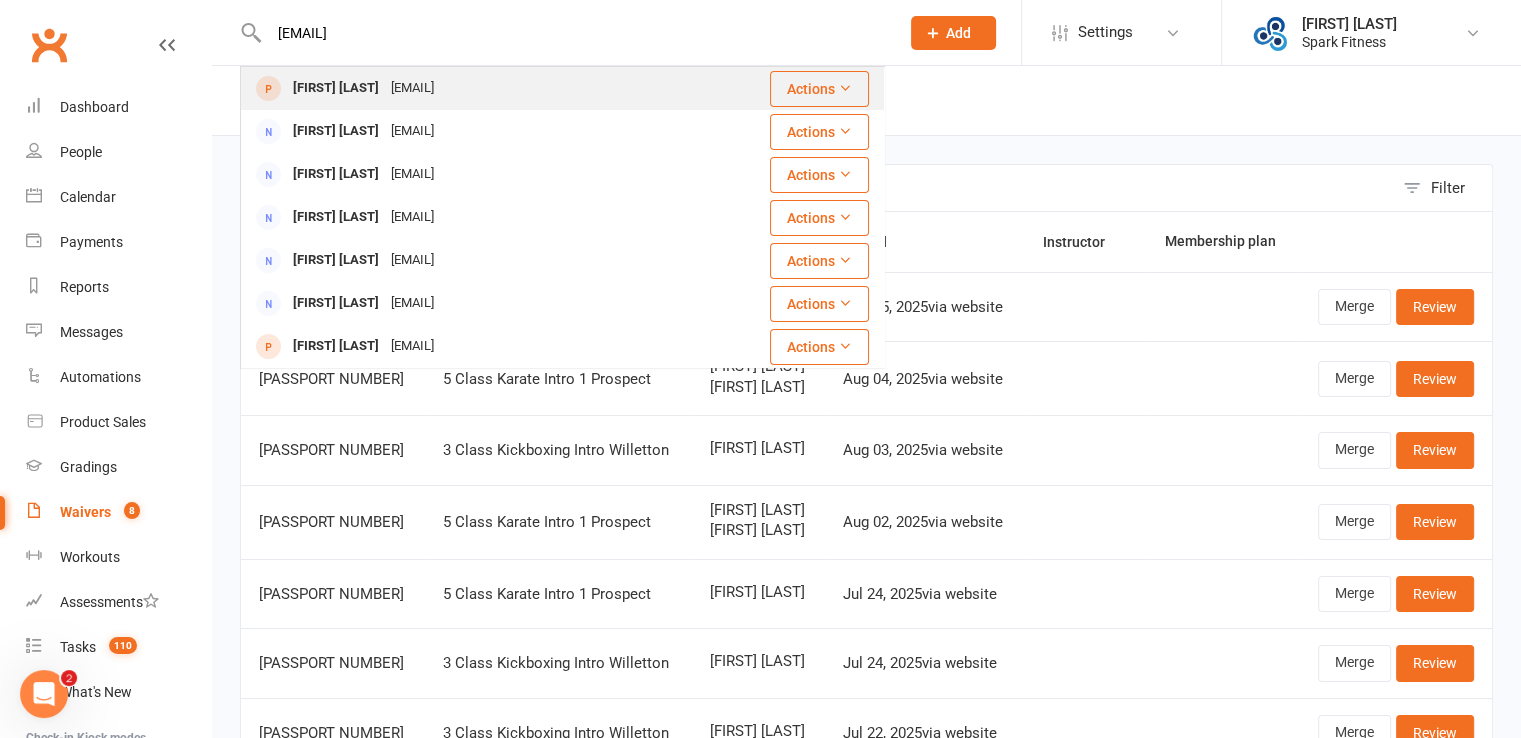 type on "[EMAIL]" 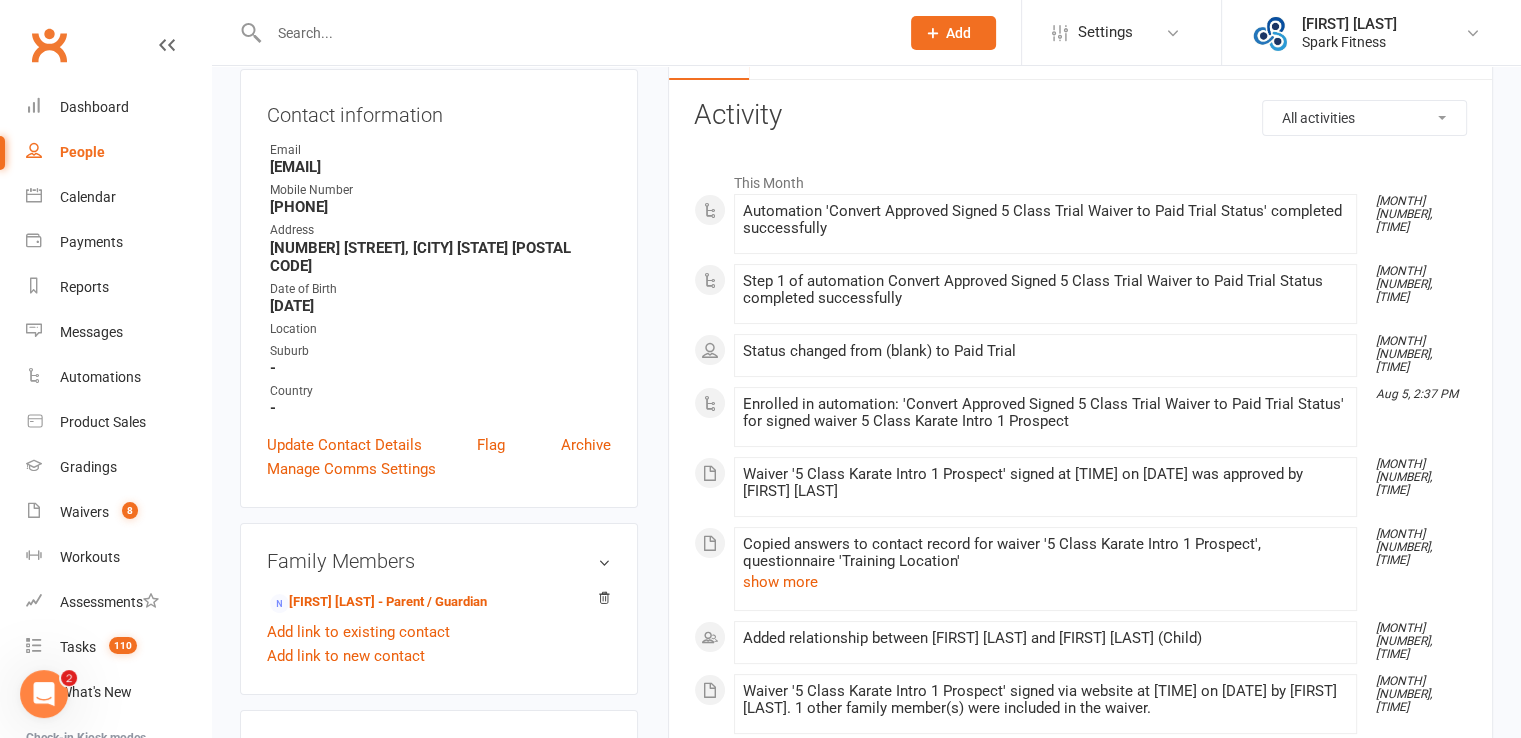 scroll, scrollTop: 200, scrollLeft: 0, axis: vertical 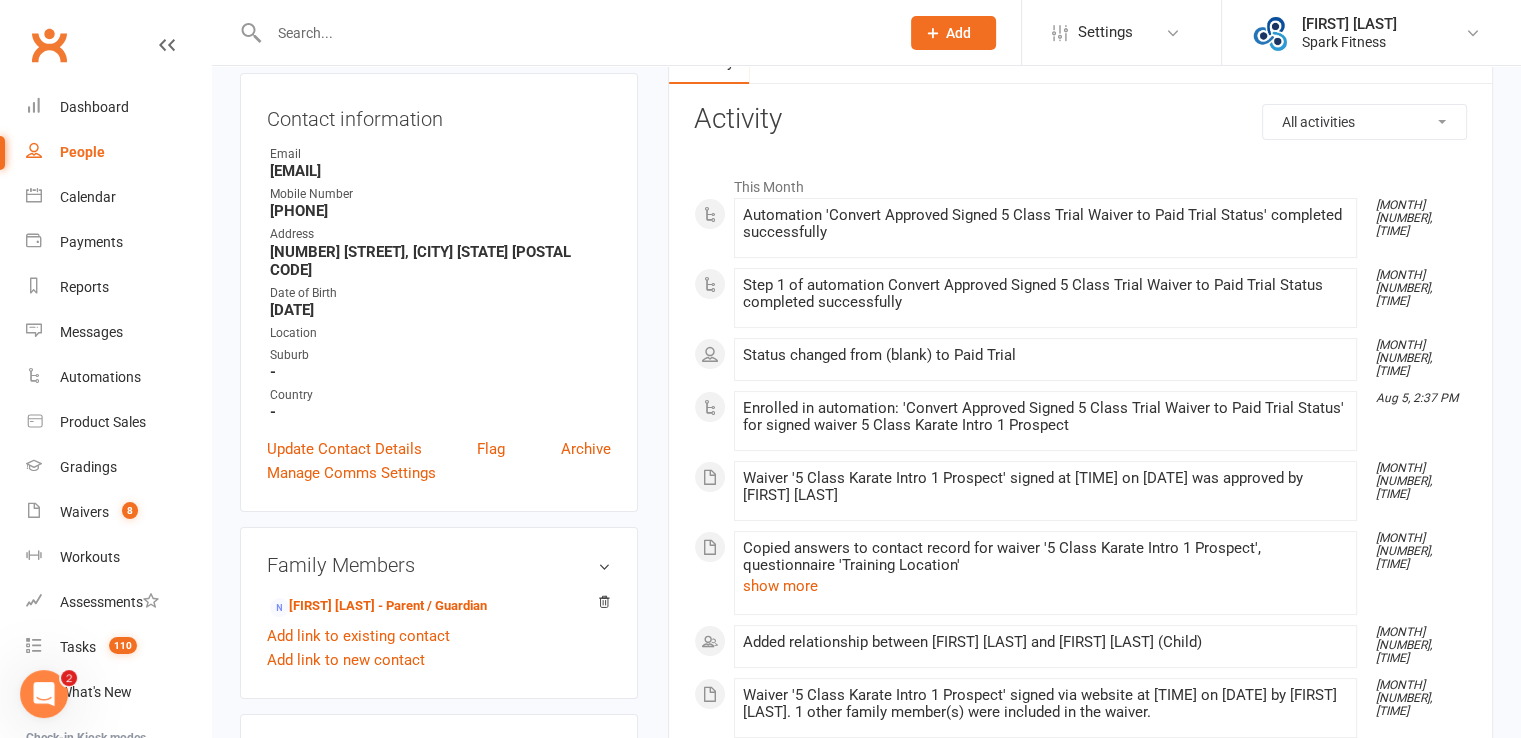 drag, startPoint x: 270, startPoint y: 173, endPoint x: 419, endPoint y: 179, distance: 149.12076 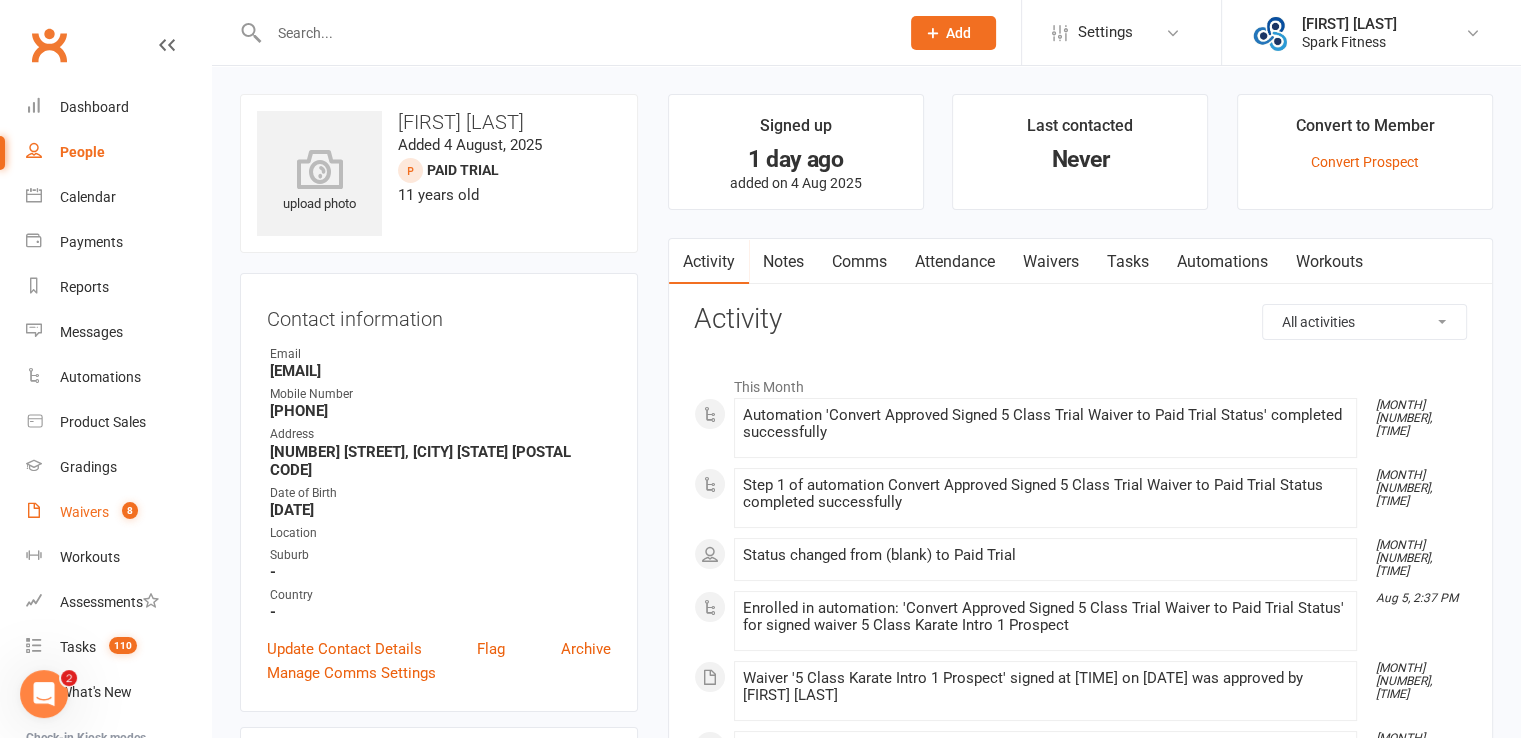 click on "Waivers   8" at bounding box center [118, 512] 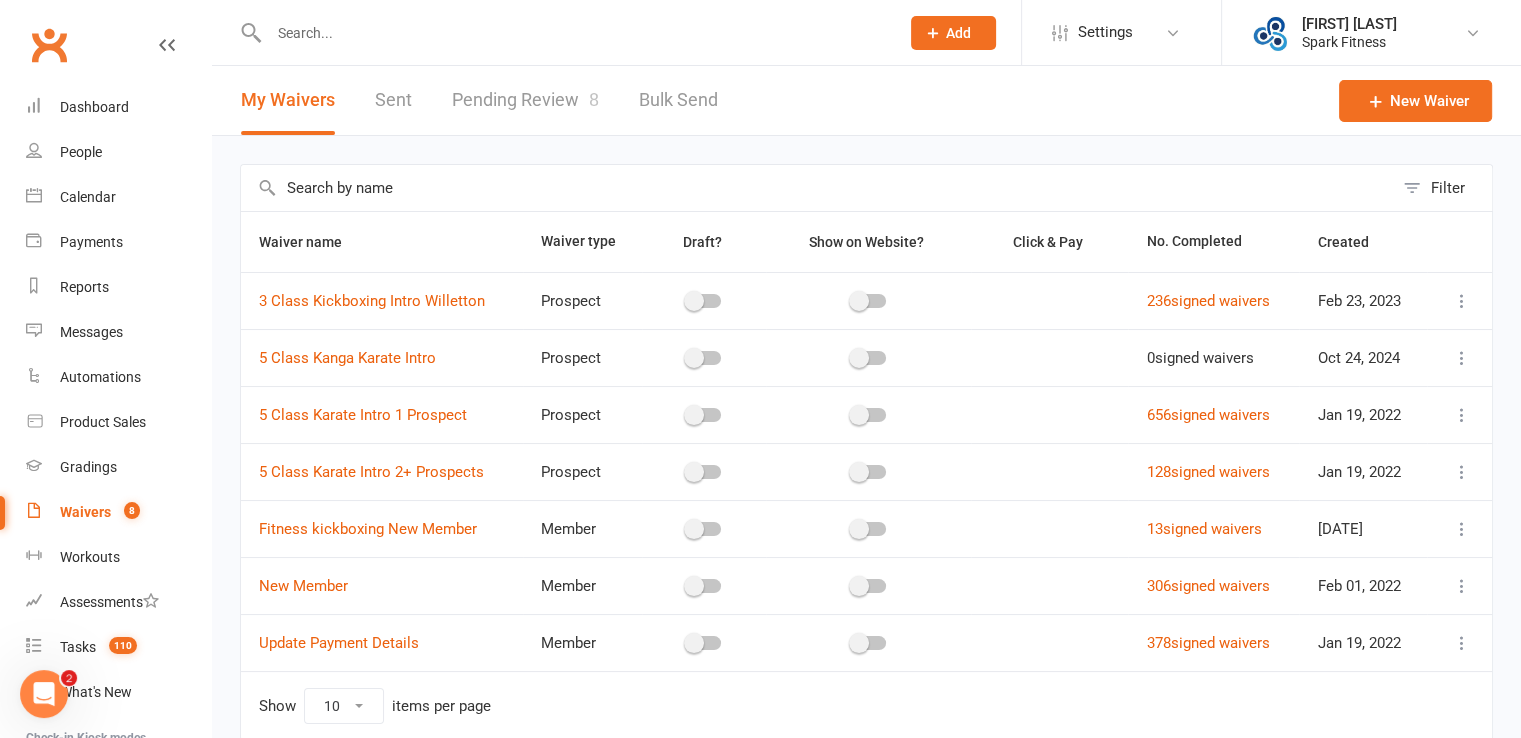 click on "Pending Review 8" at bounding box center (525, 100) 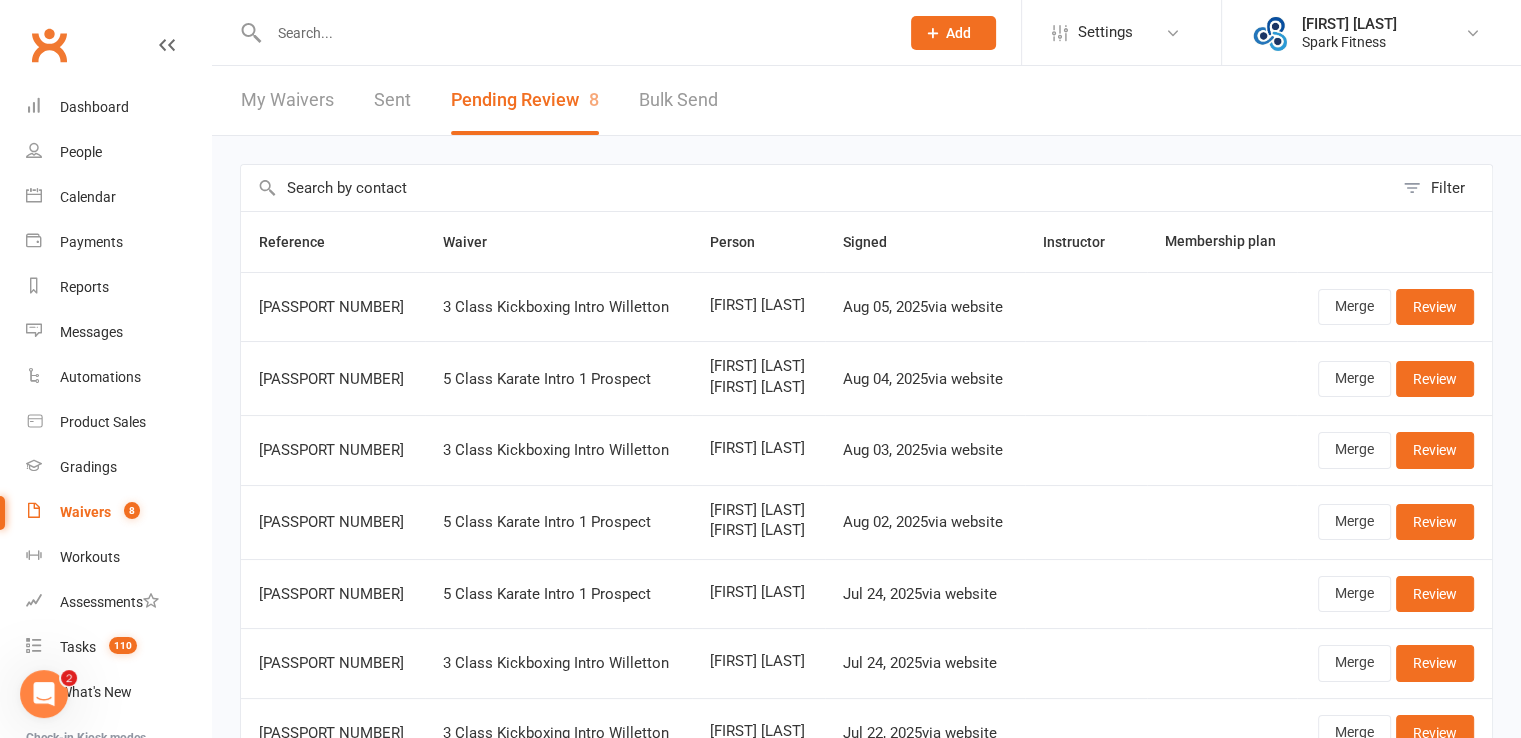 click at bounding box center (562, 32) 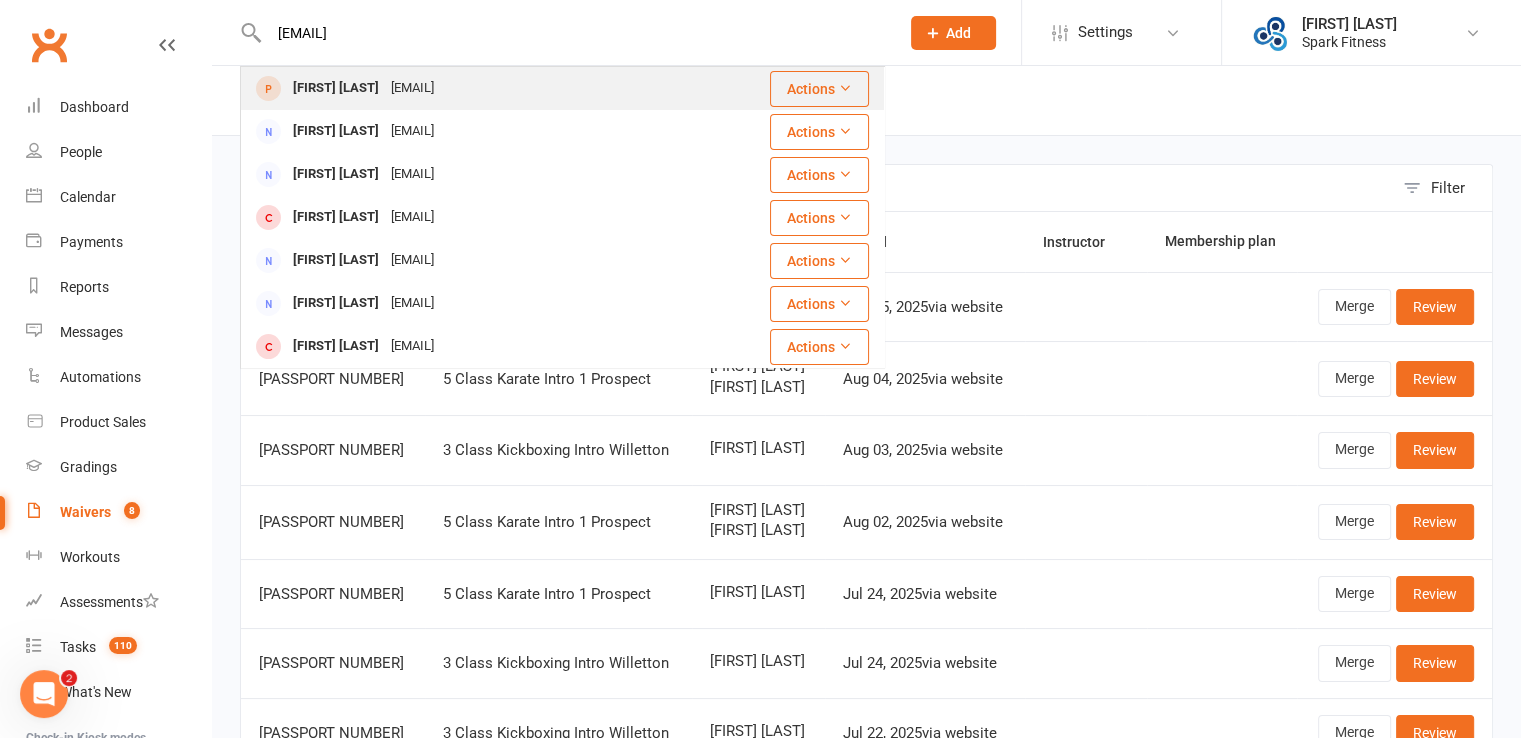 type on "[EMAIL]" 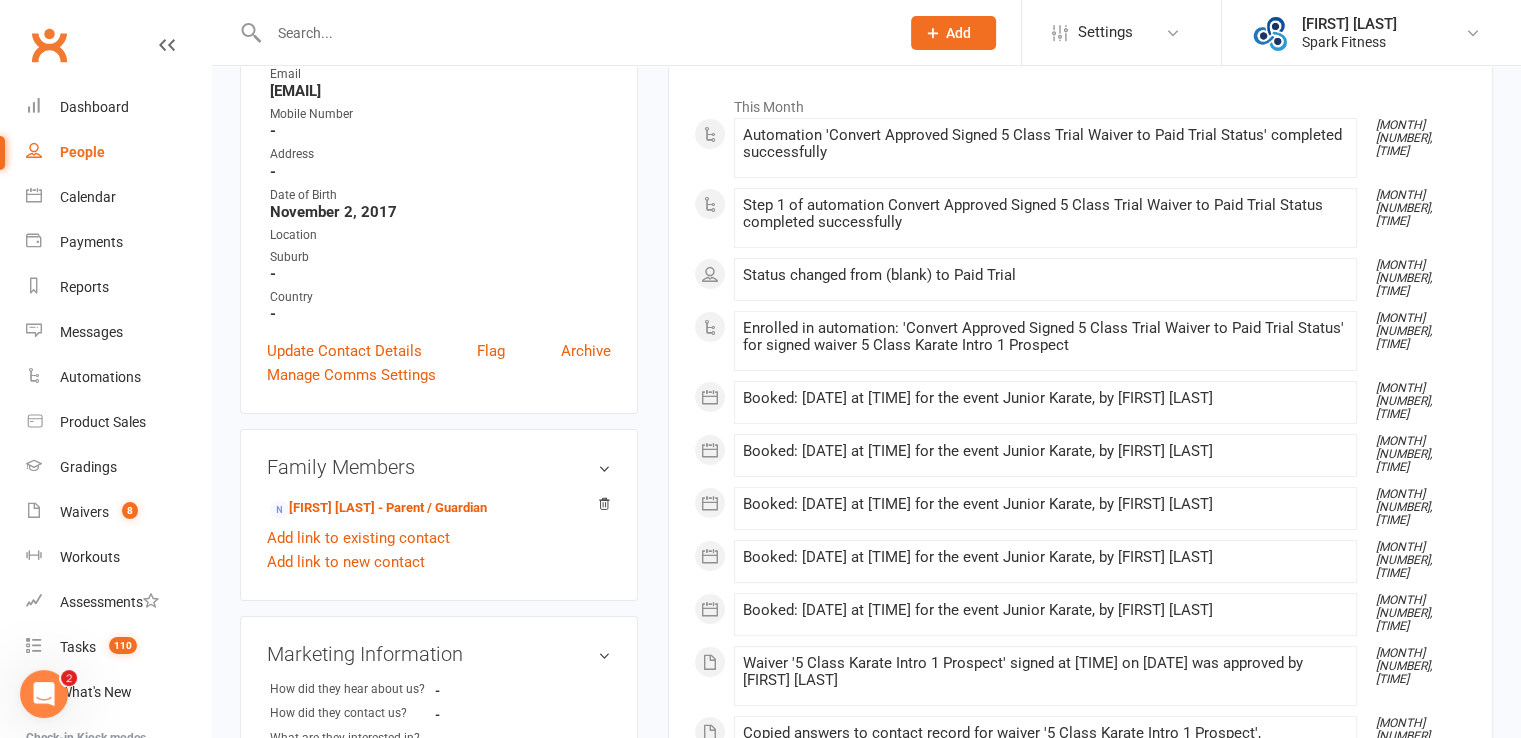 scroll, scrollTop: 0, scrollLeft: 0, axis: both 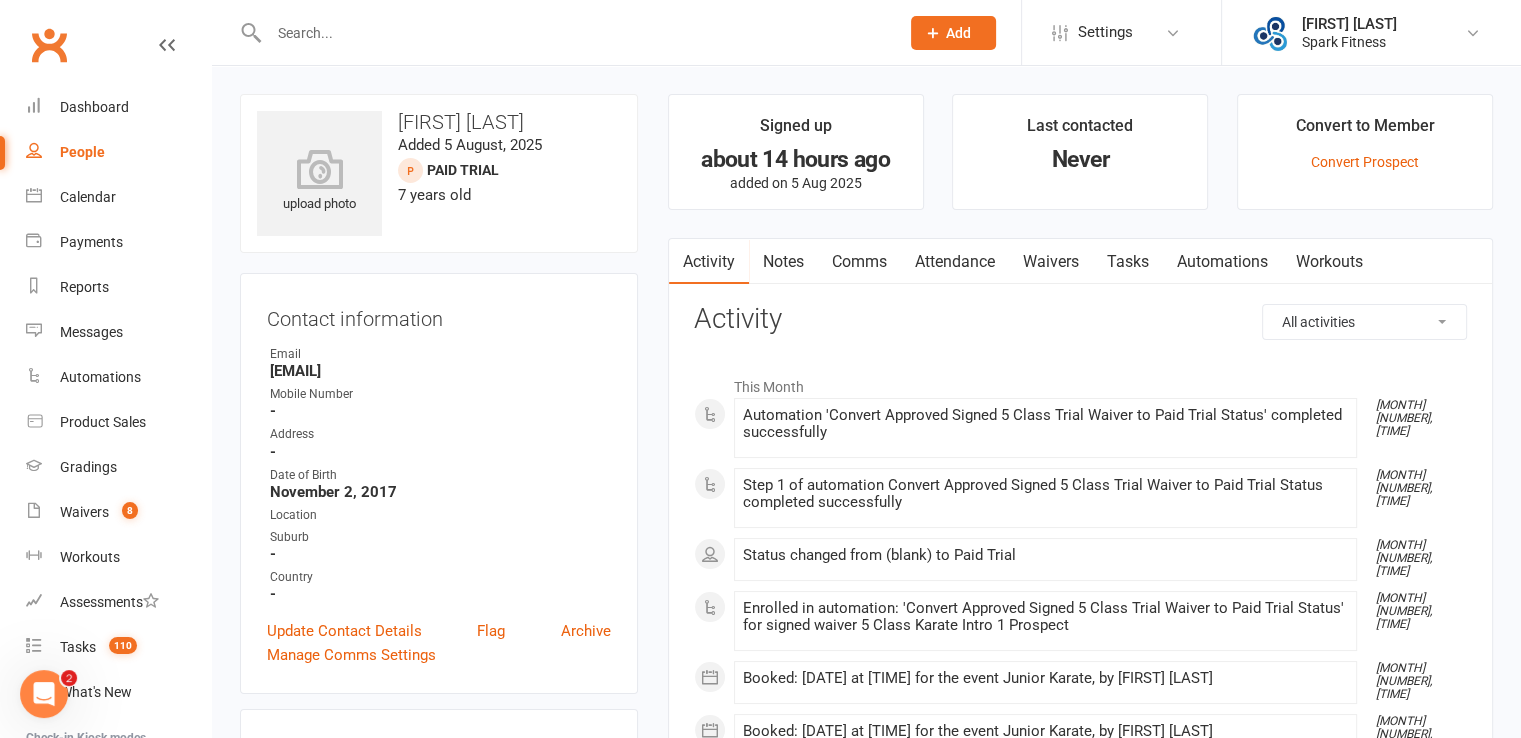 click at bounding box center (574, 33) 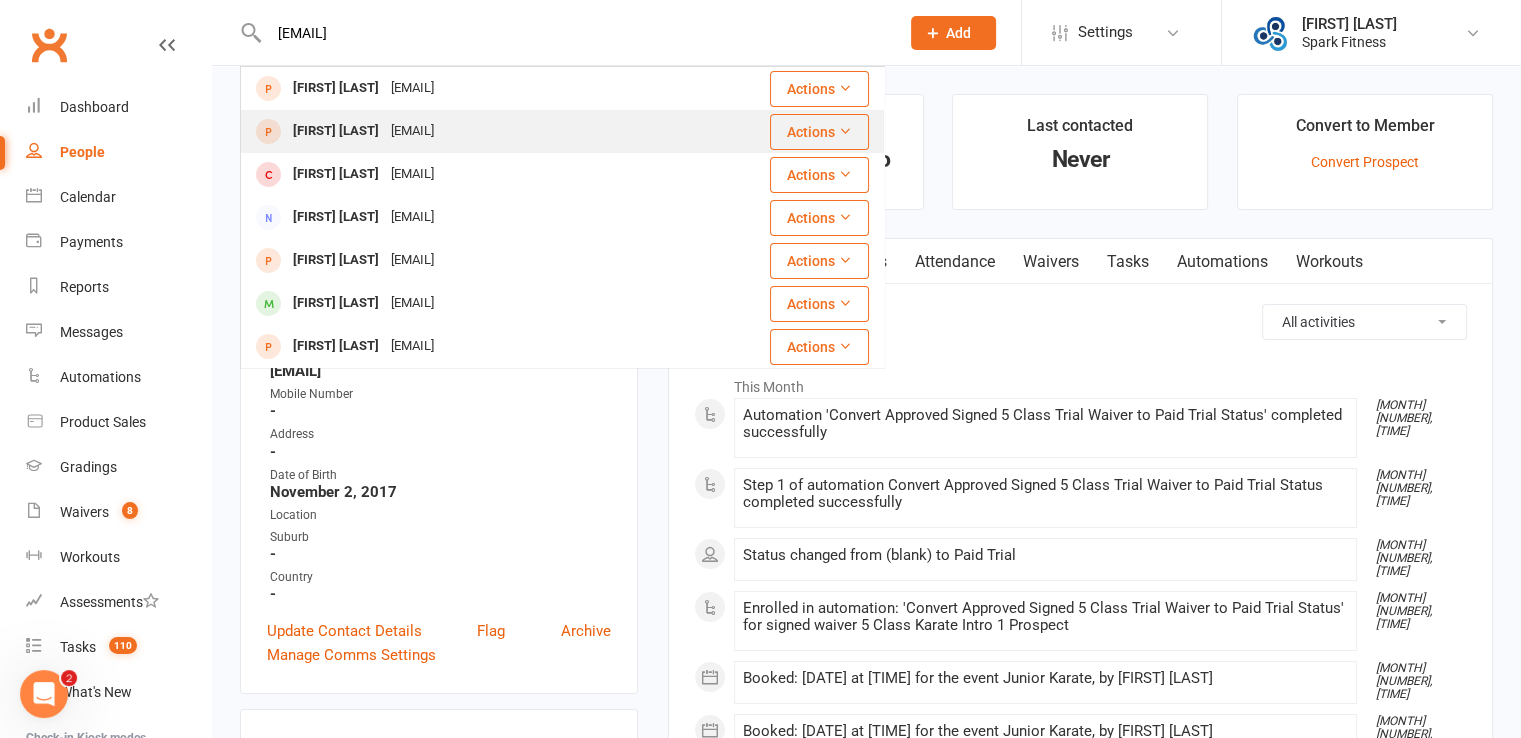 type on "[EMAIL]" 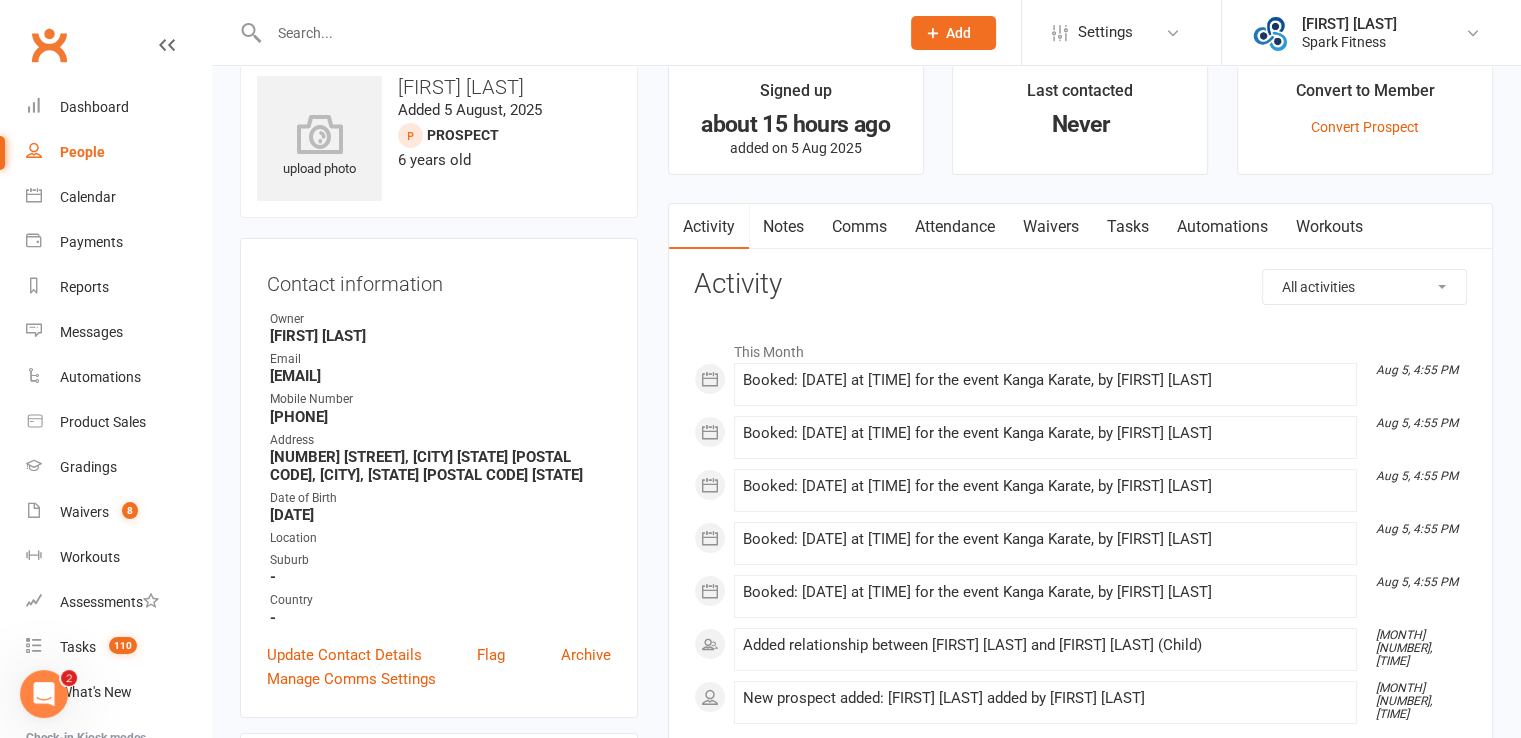 scroll, scrollTop: 0, scrollLeft: 0, axis: both 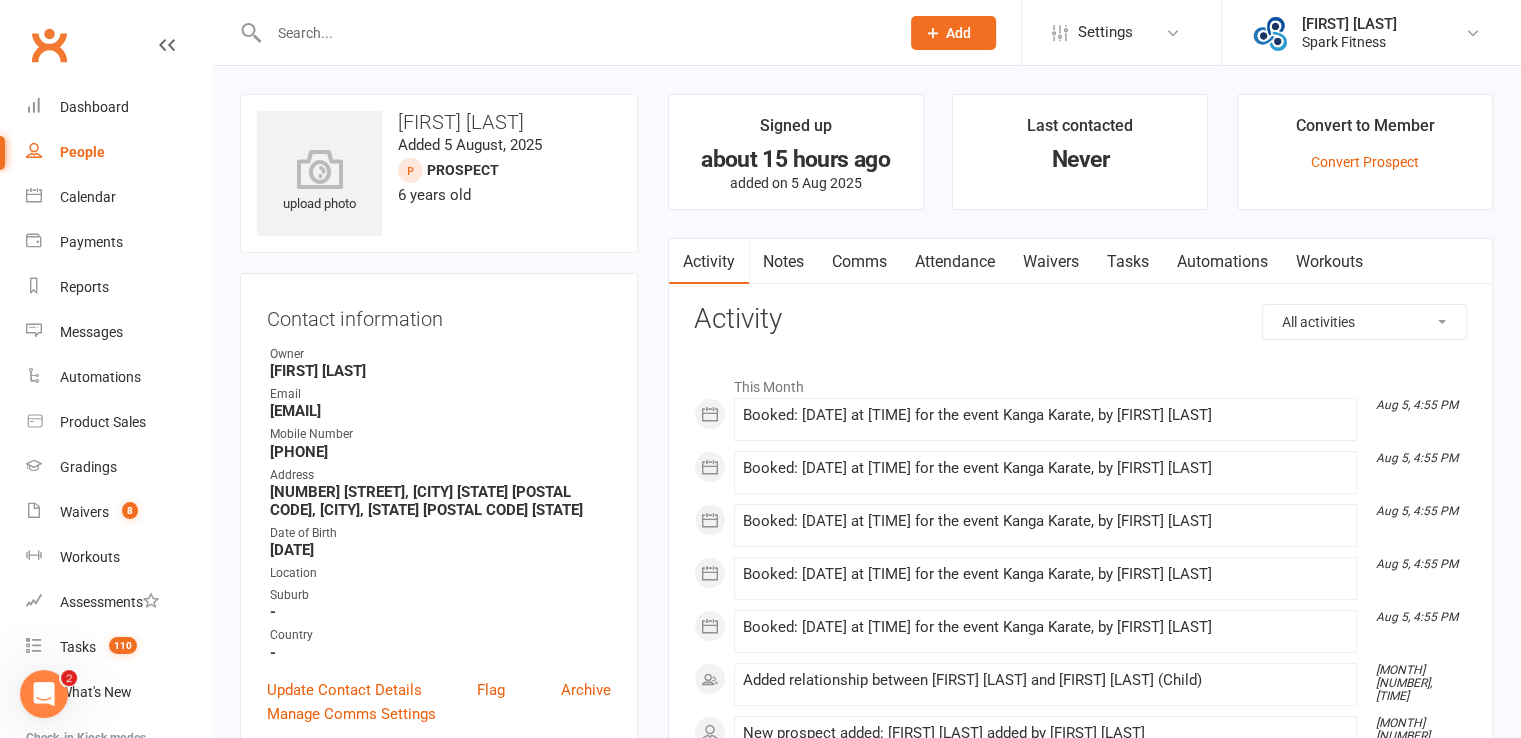 click at bounding box center (574, 33) 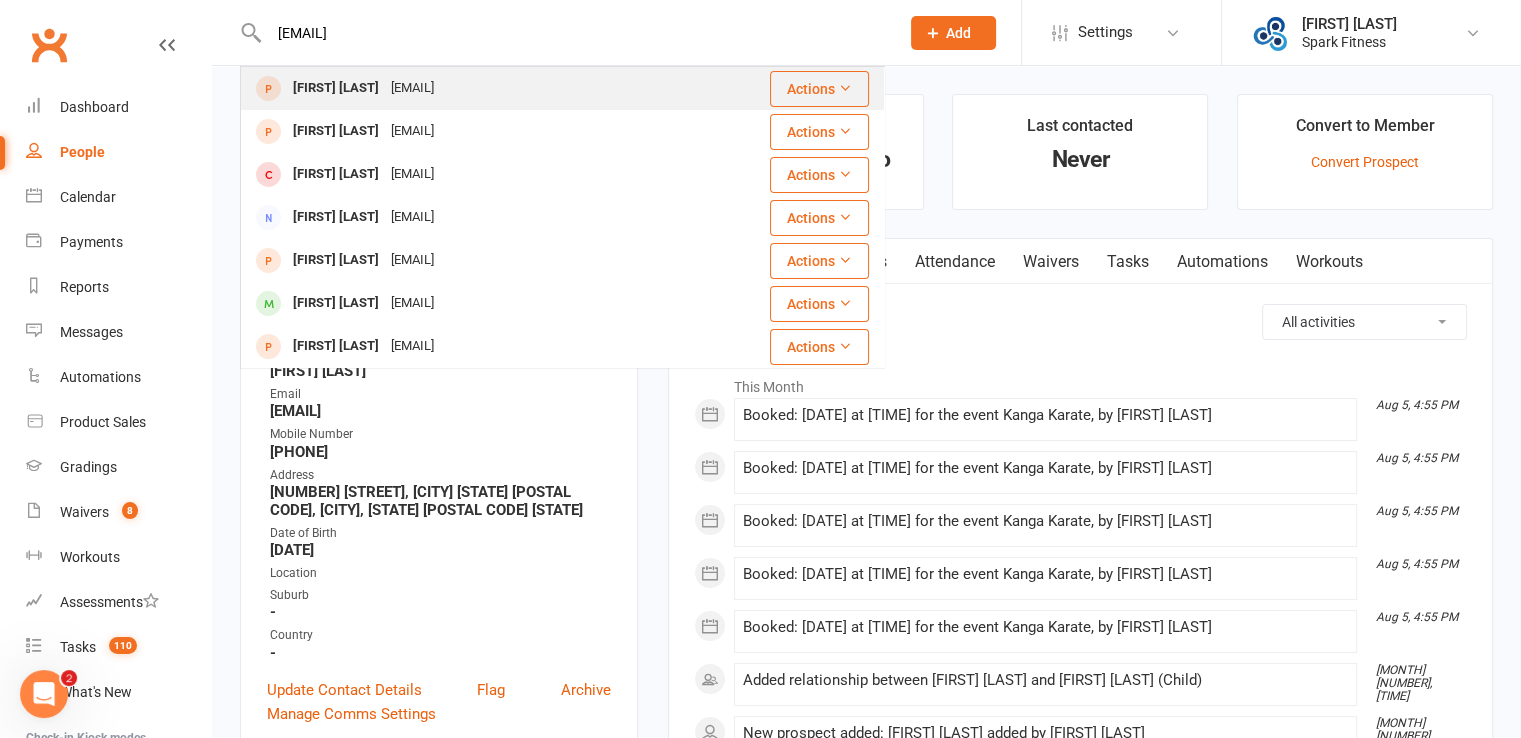 type on "[EMAIL]" 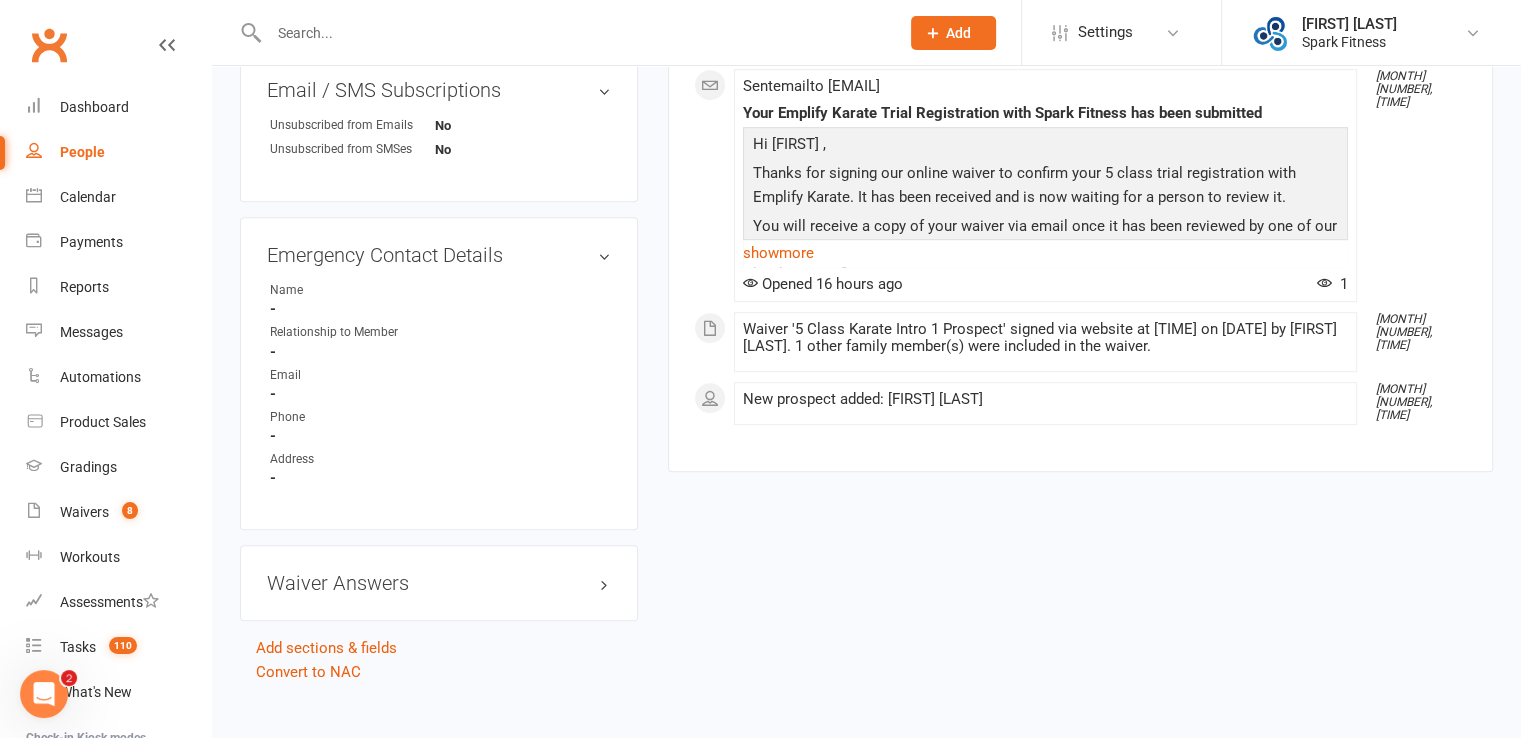 scroll, scrollTop: 1080, scrollLeft: 0, axis: vertical 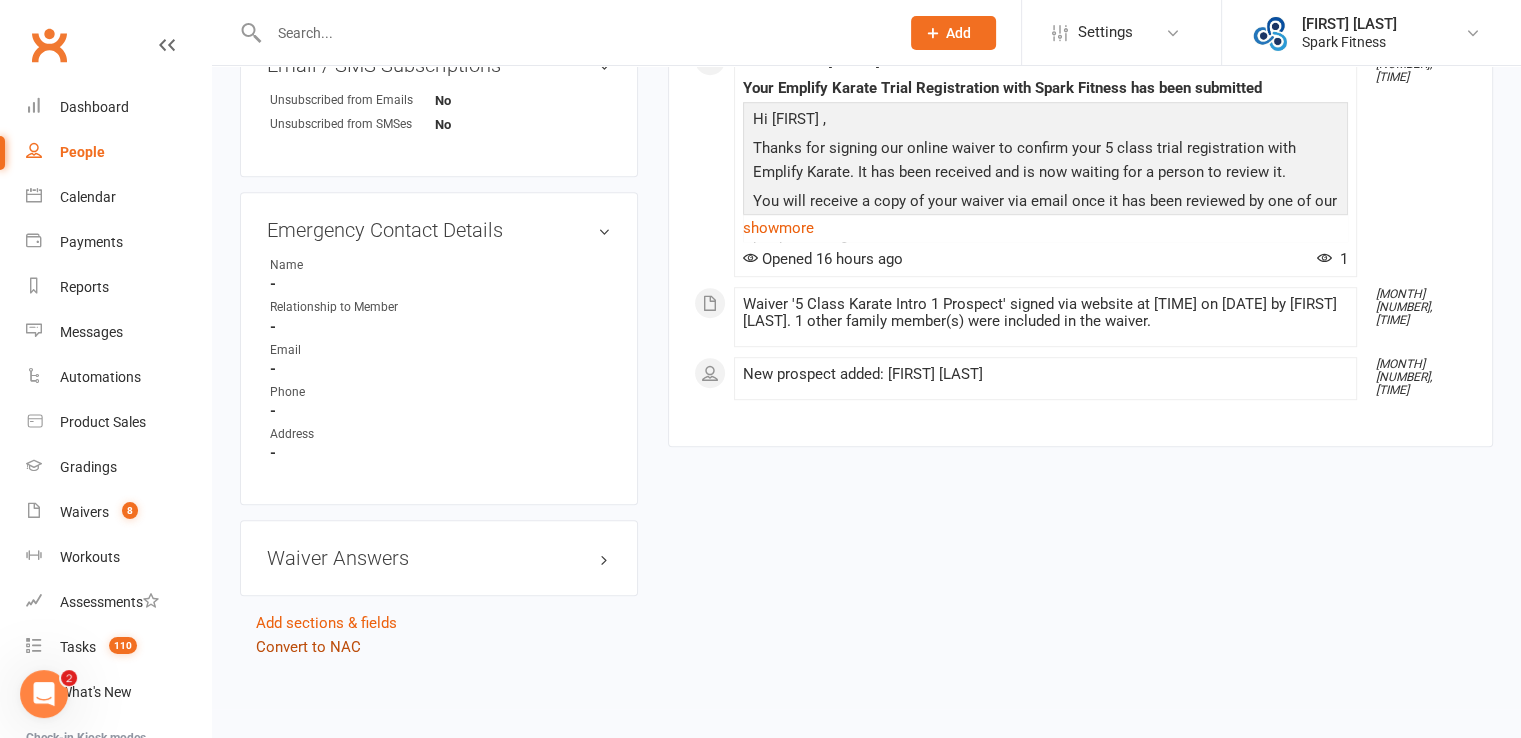 click on "Convert to NAC" at bounding box center [308, 647] 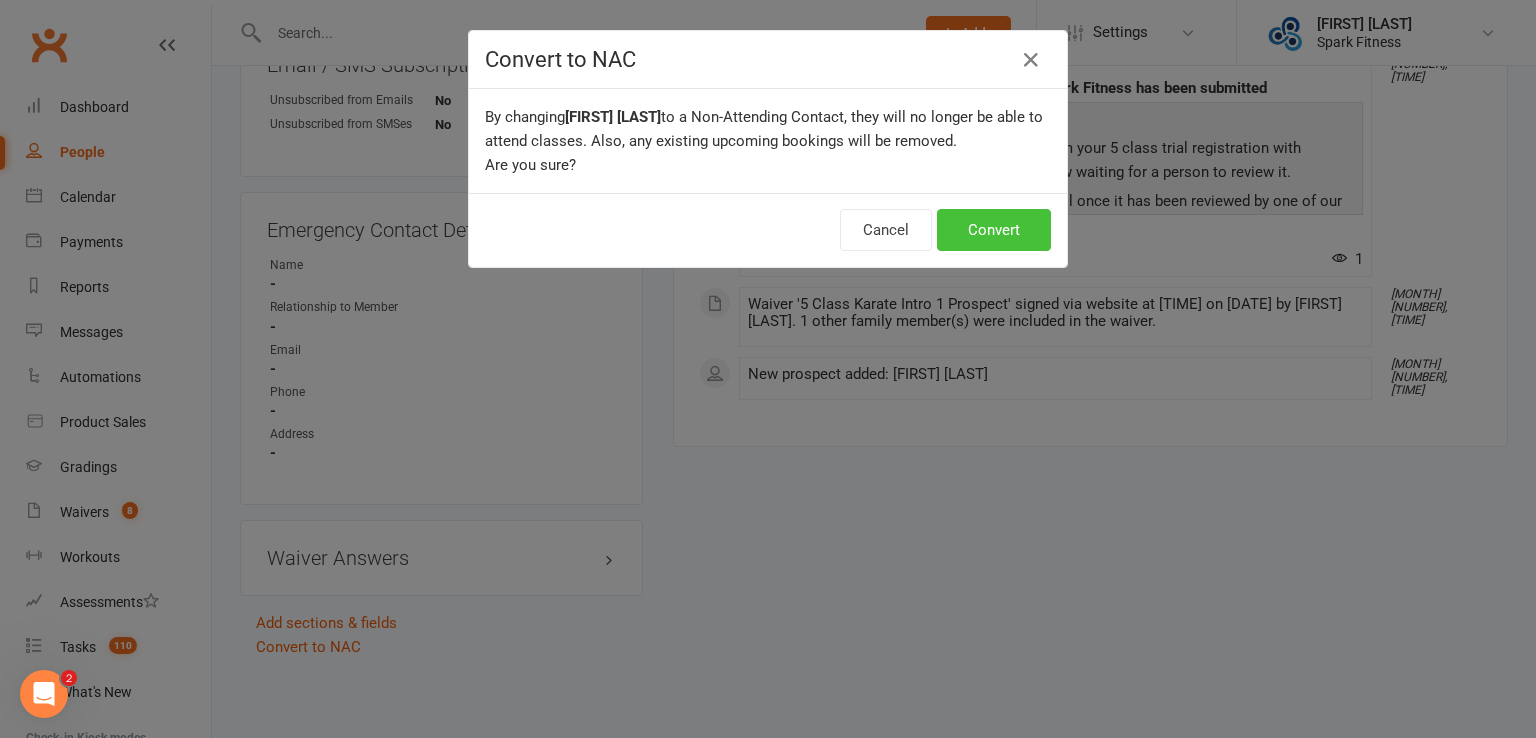 click on "Convert" at bounding box center (994, 230) 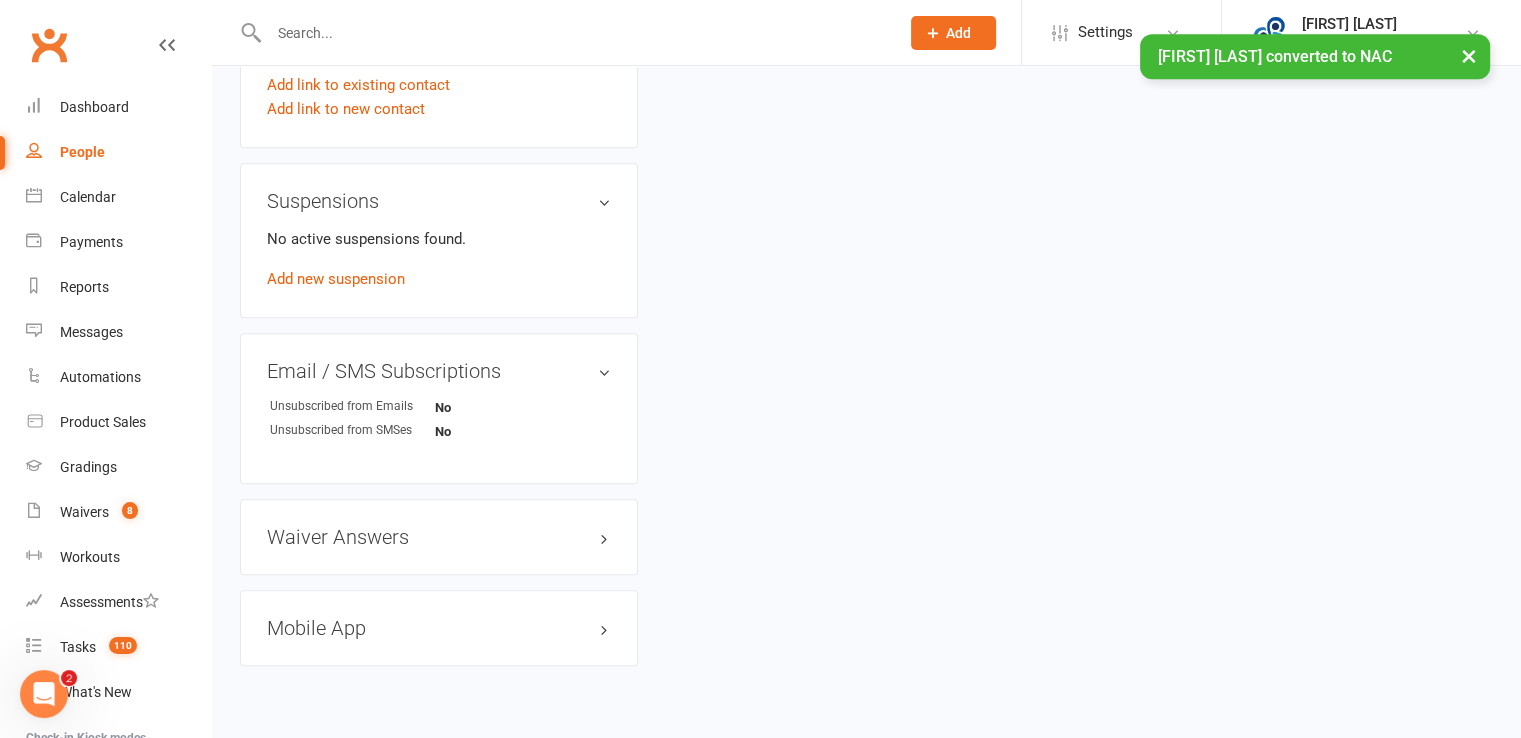 scroll, scrollTop: 0, scrollLeft: 0, axis: both 